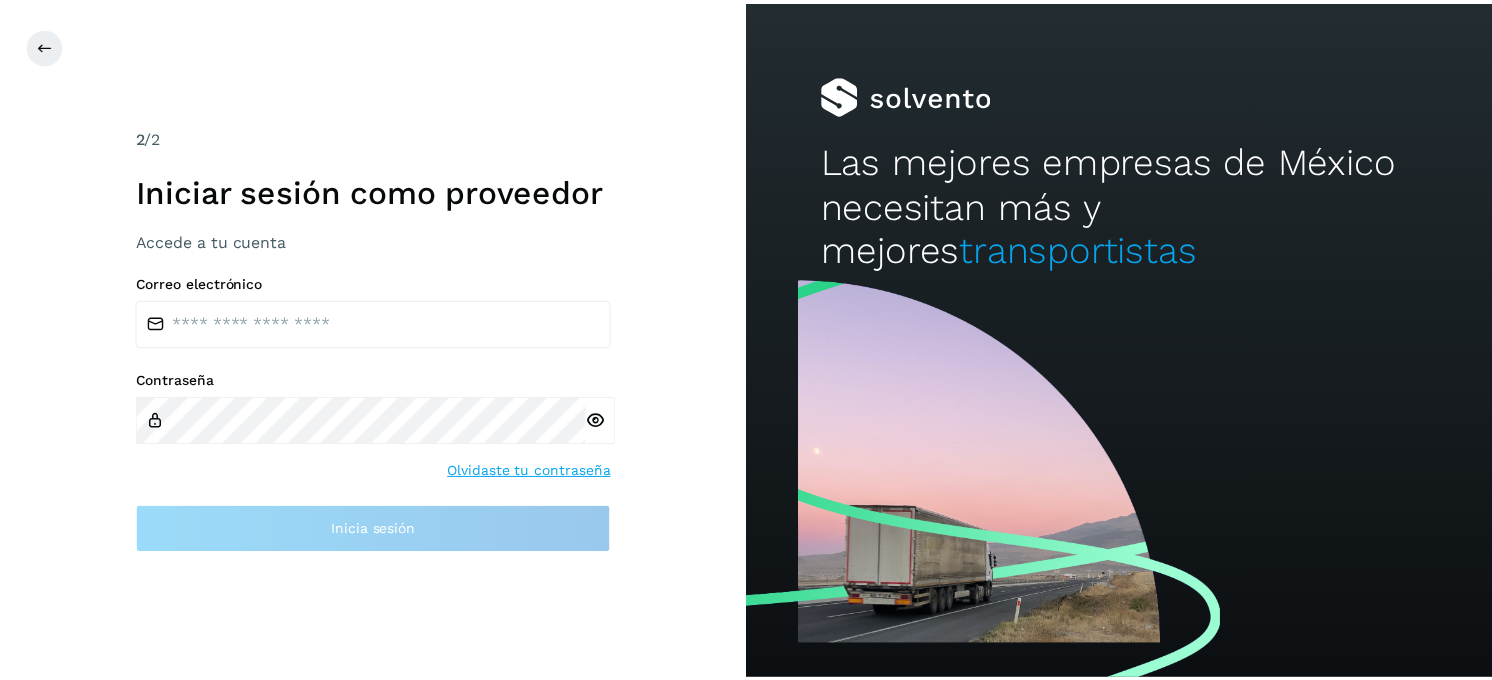 scroll, scrollTop: 0, scrollLeft: 0, axis: both 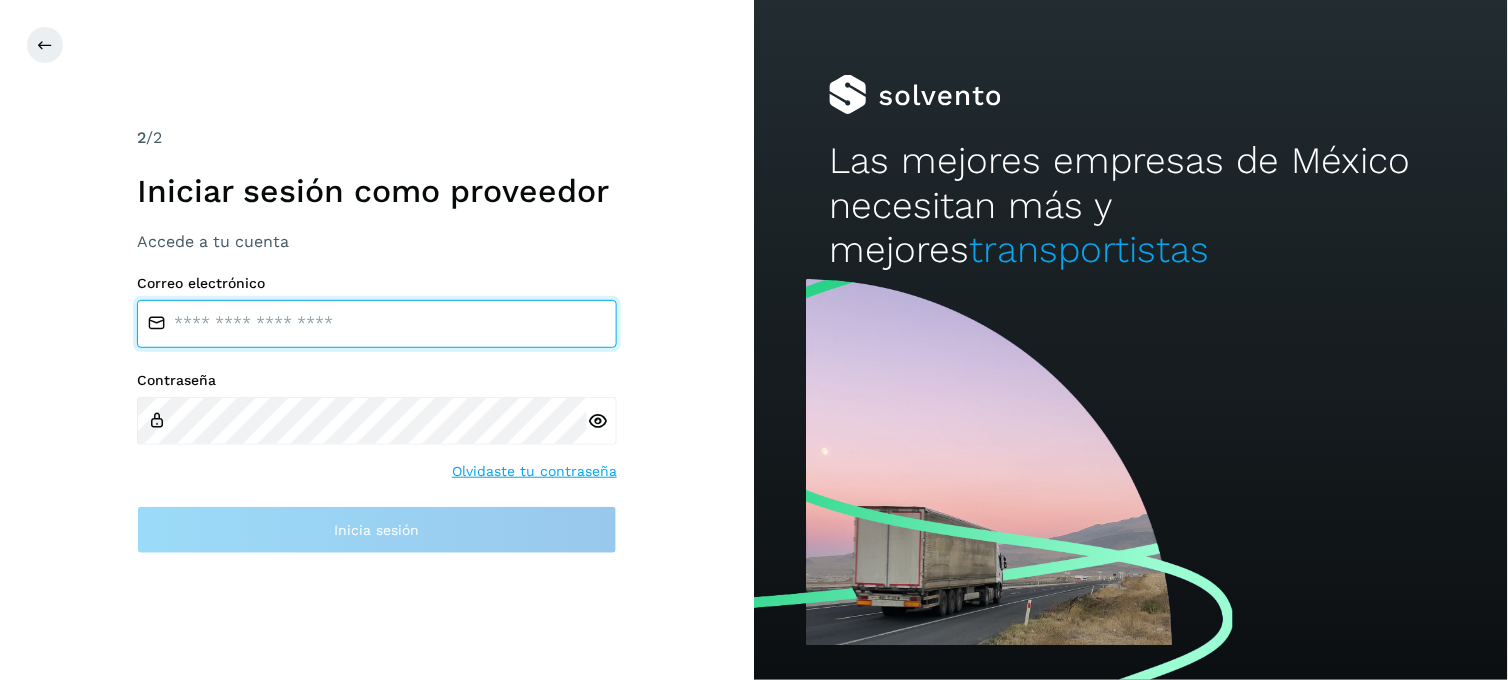 type on "**********" 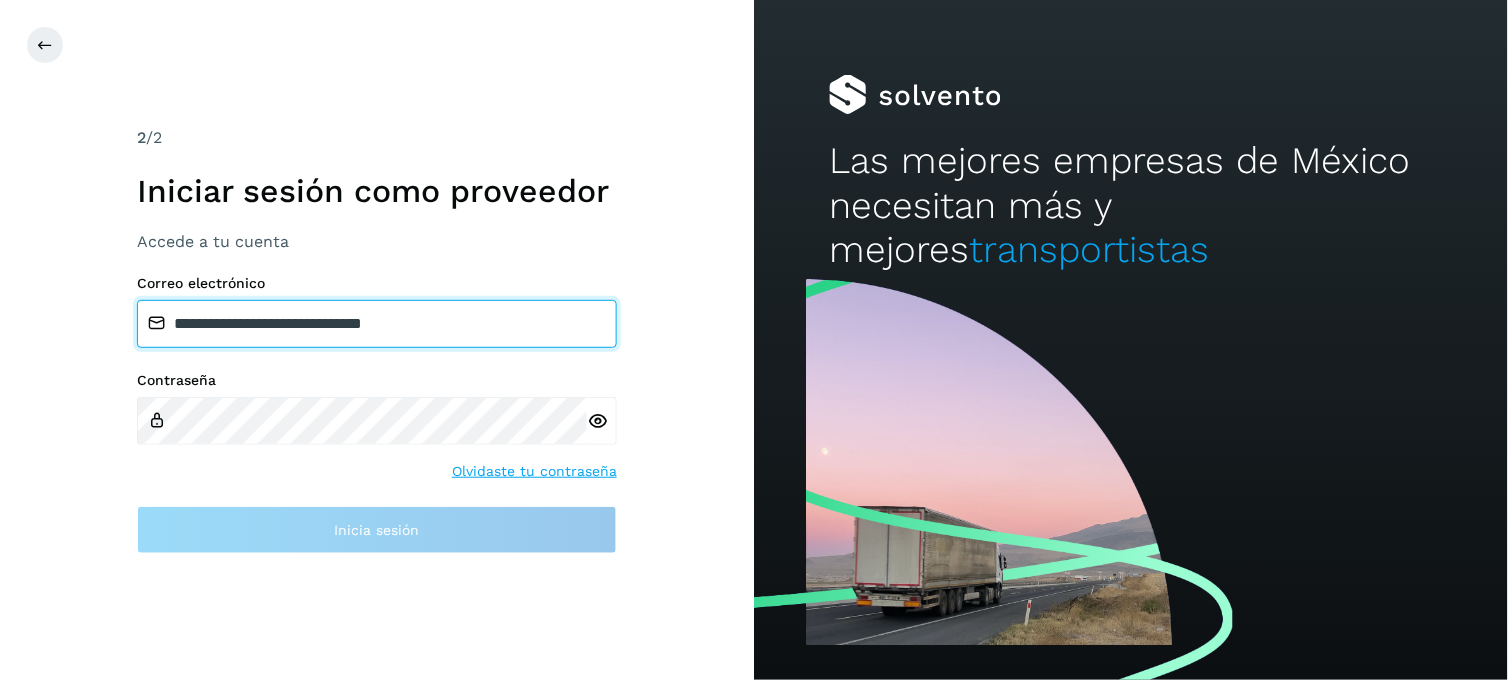 click on "**********" at bounding box center [377, 324] 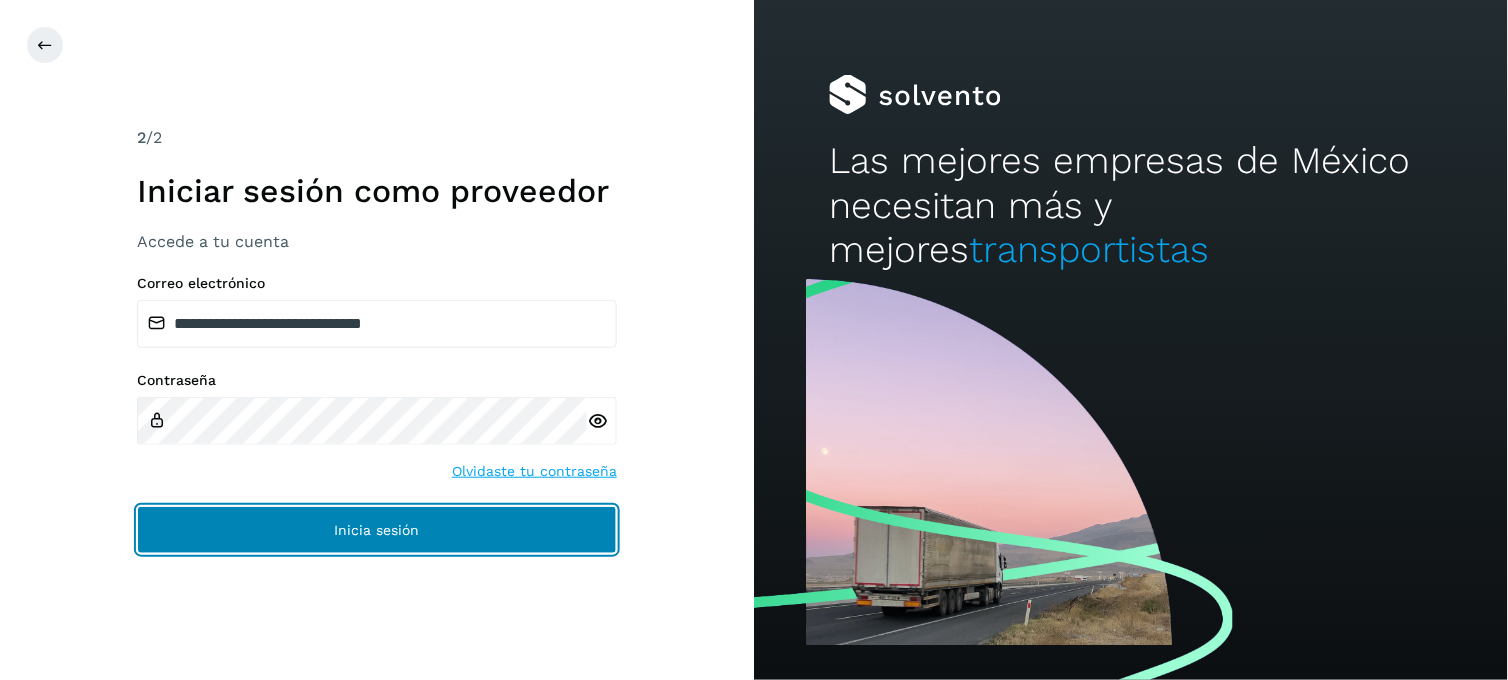 click on "Inicia sesión" at bounding box center (377, 530) 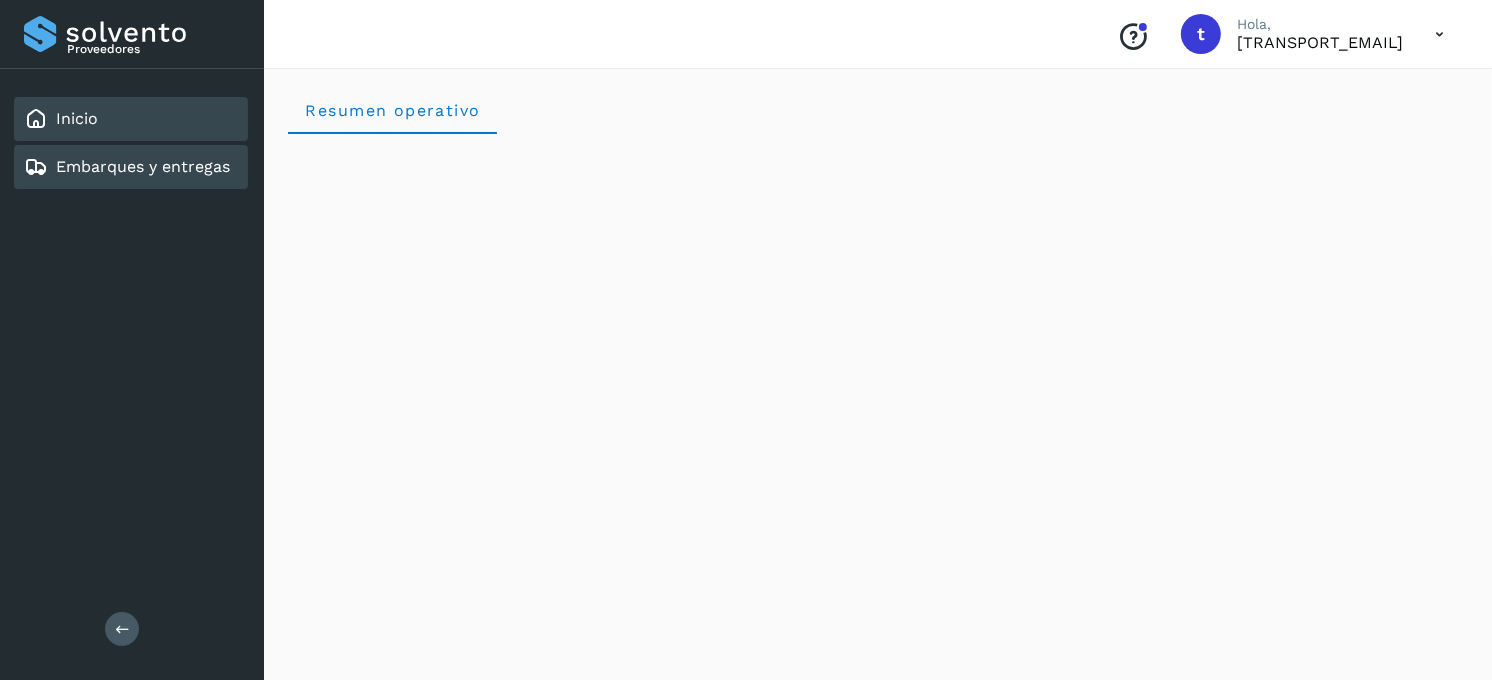 click on "Embarques y entregas" 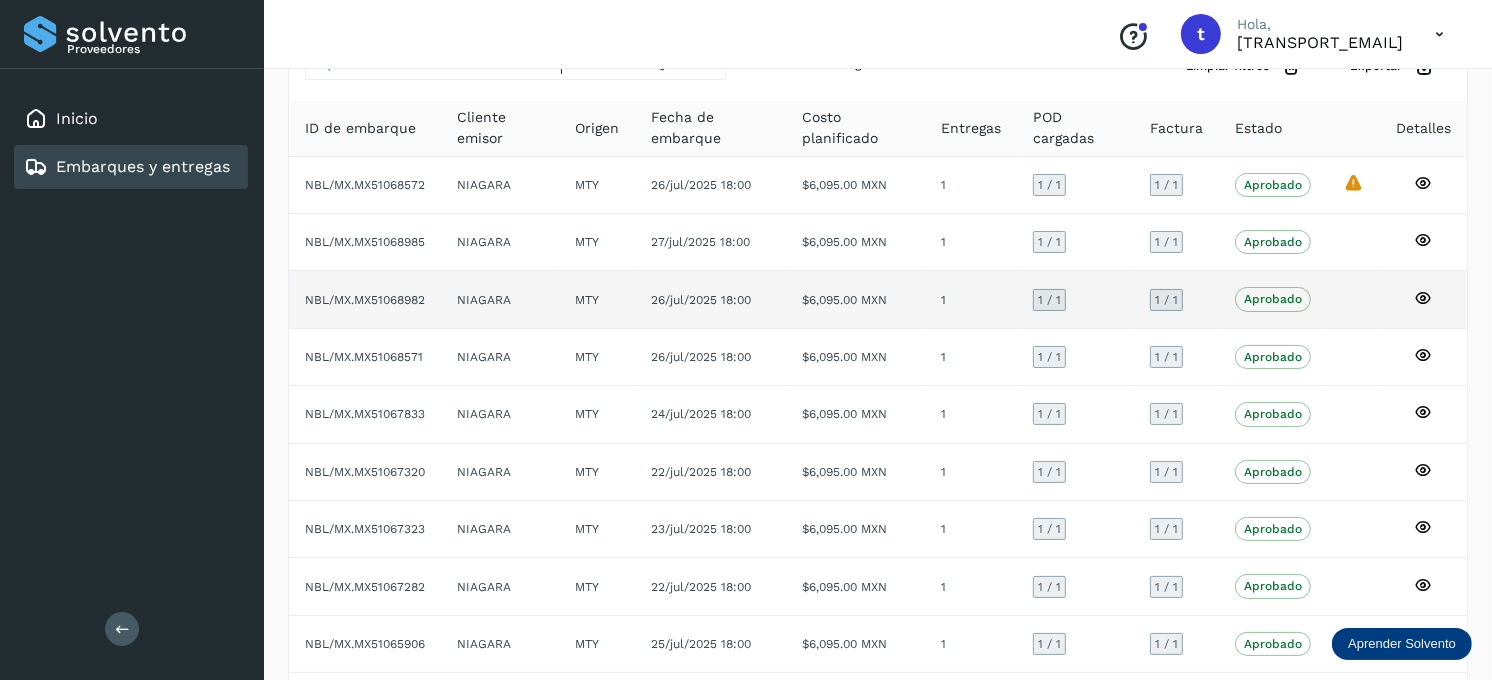 scroll, scrollTop: 0, scrollLeft: 0, axis: both 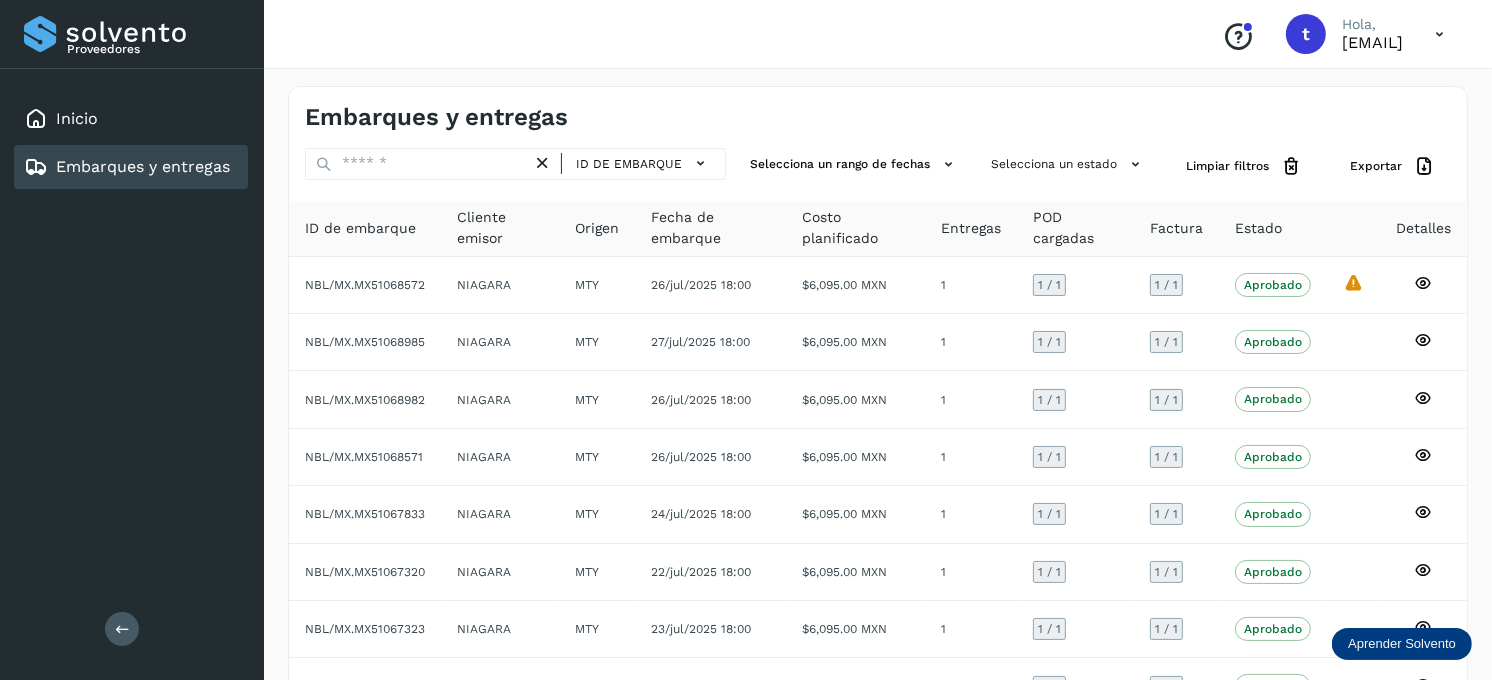click on "Embarques y entregas" at bounding box center [143, 166] 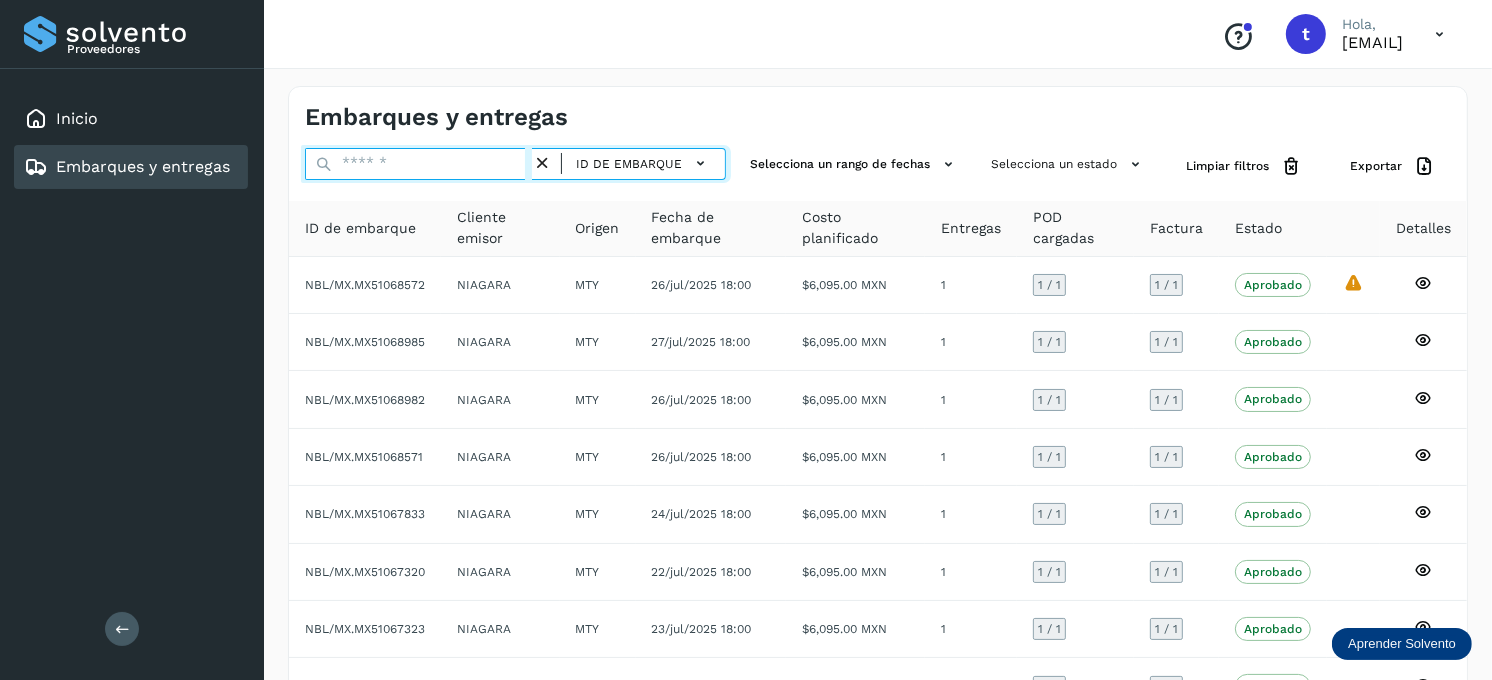 click at bounding box center [418, 164] 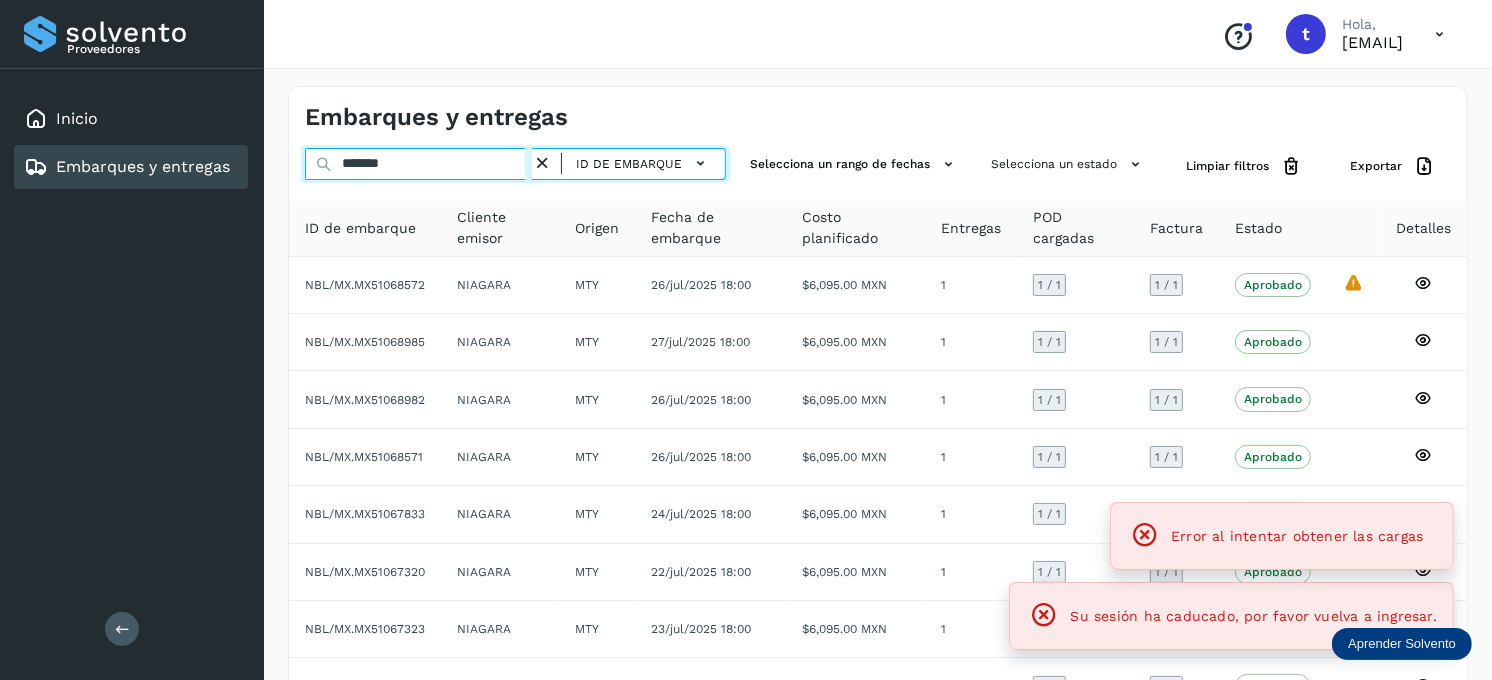 type on "********" 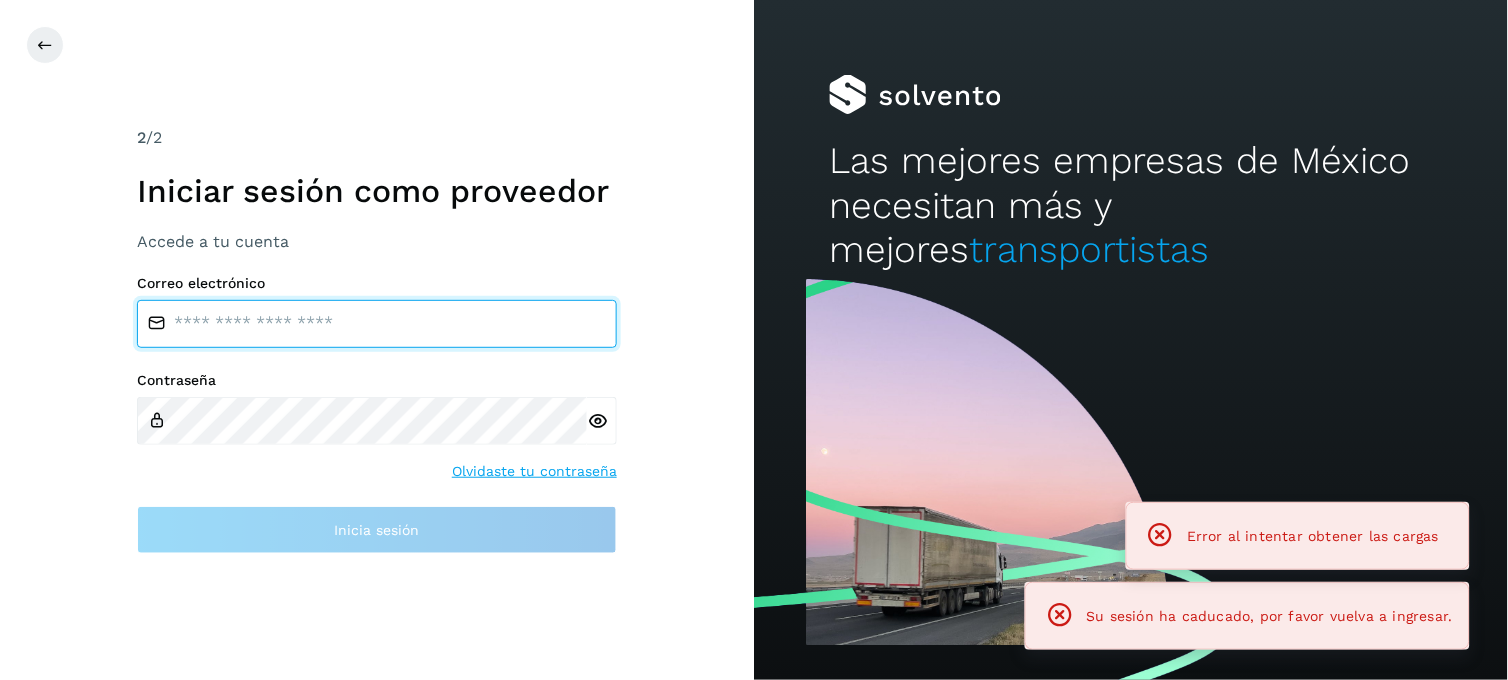 type on "**********" 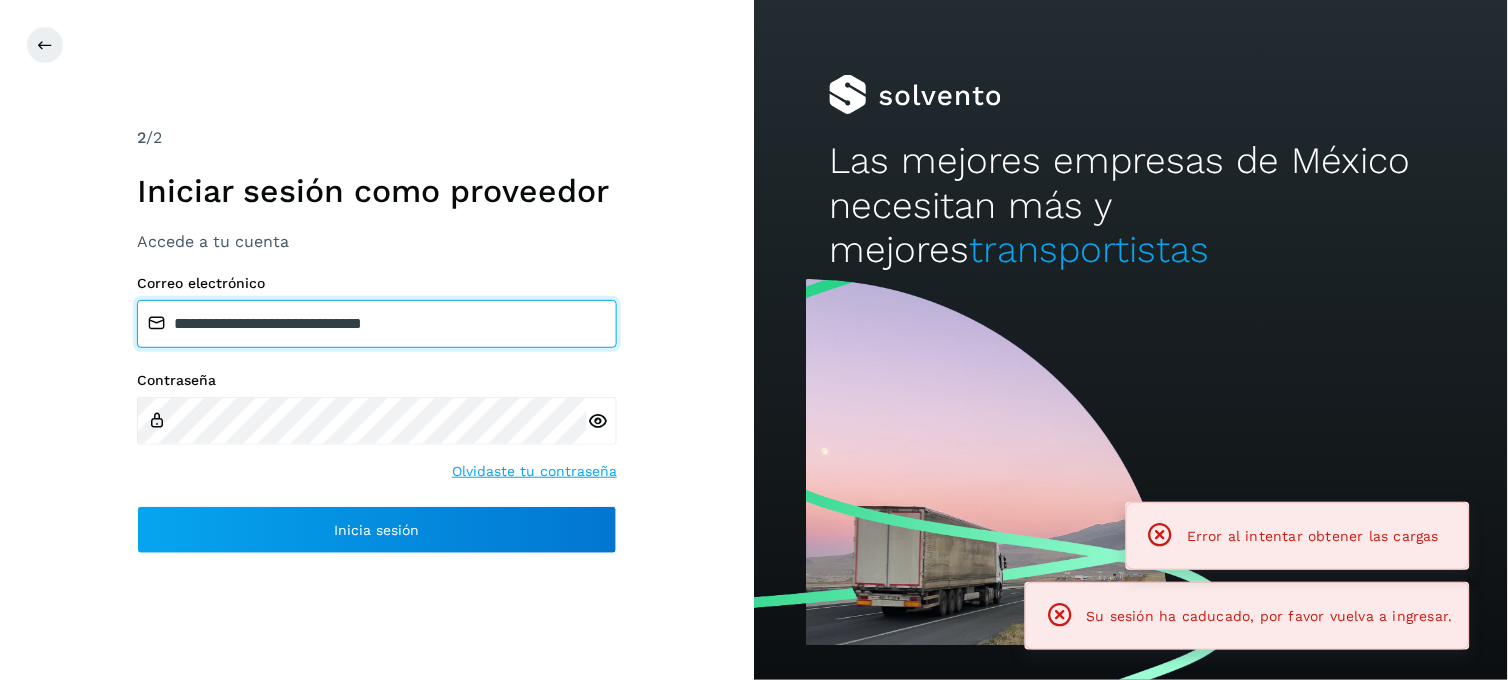 drag, startPoint x: 302, startPoint y: 326, endPoint x: 305, endPoint y: 337, distance: 11.401754 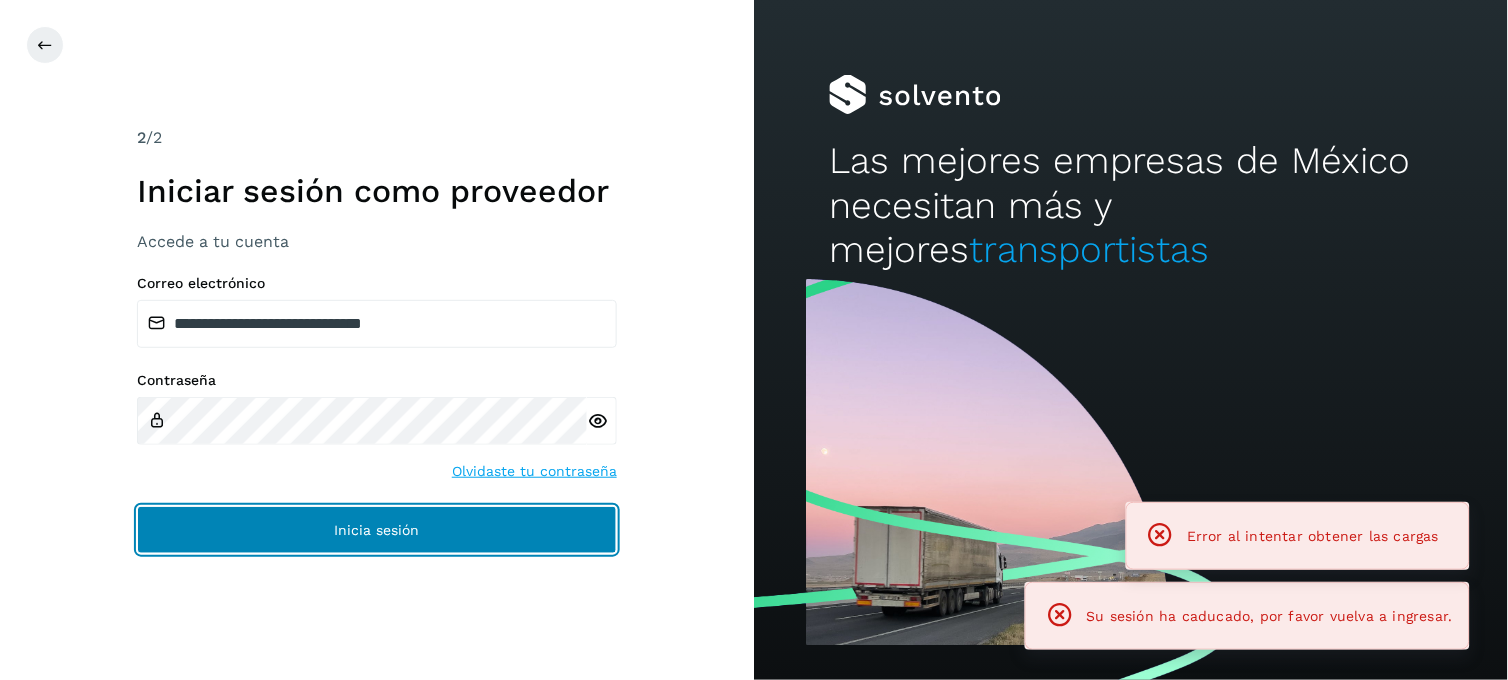 click on "Inicia sesión" at bounding box center (377, 530) 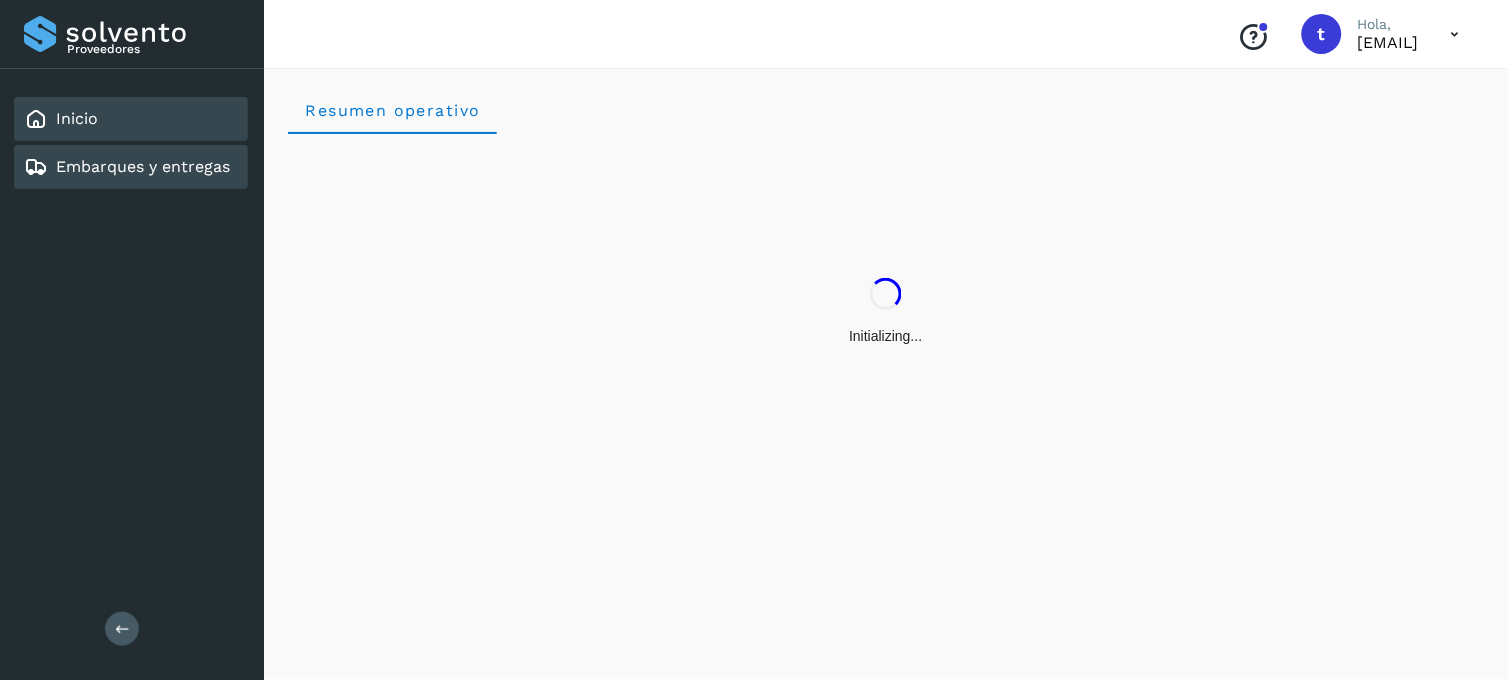 click on "Embarques y entregas" at bounding box center (143, 166) 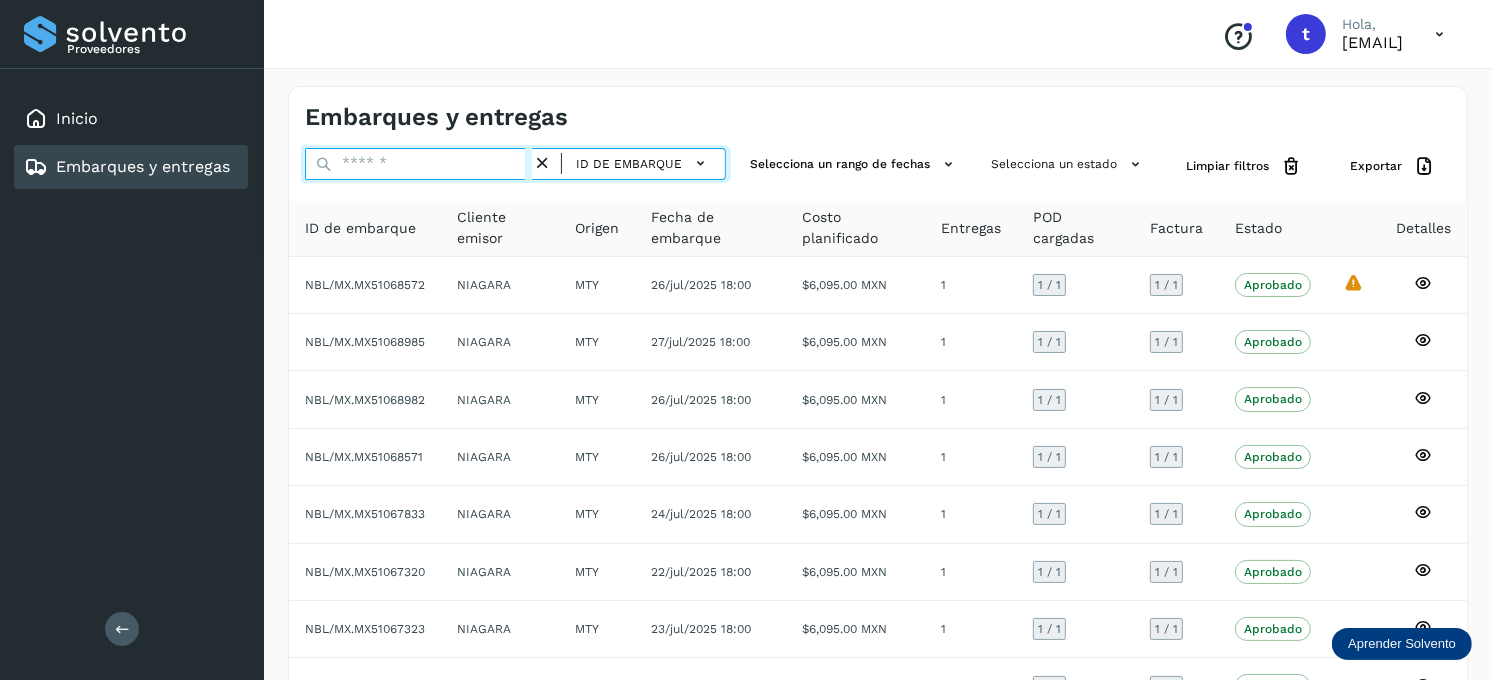 click at bounding box center [418, 164] 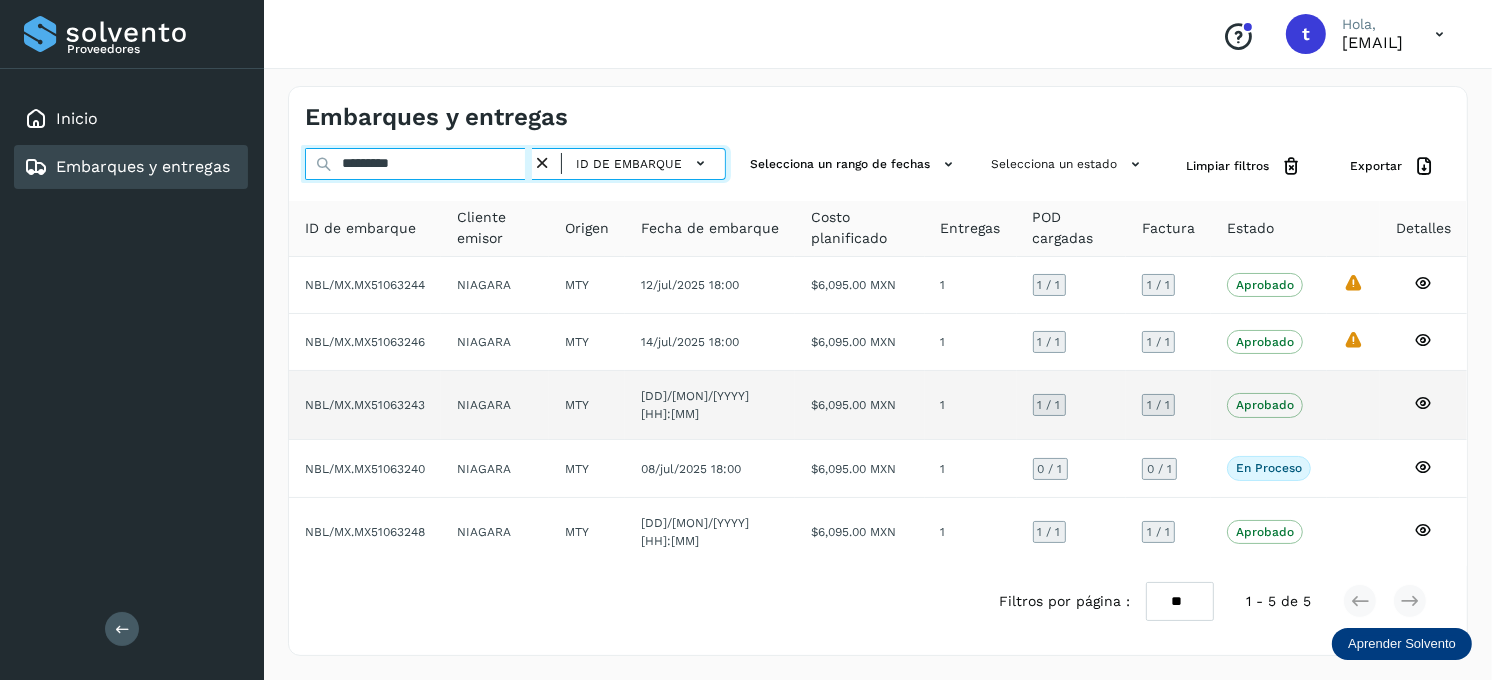 scroll, scrollTop: 0, scrollLeft: 0, axis: both 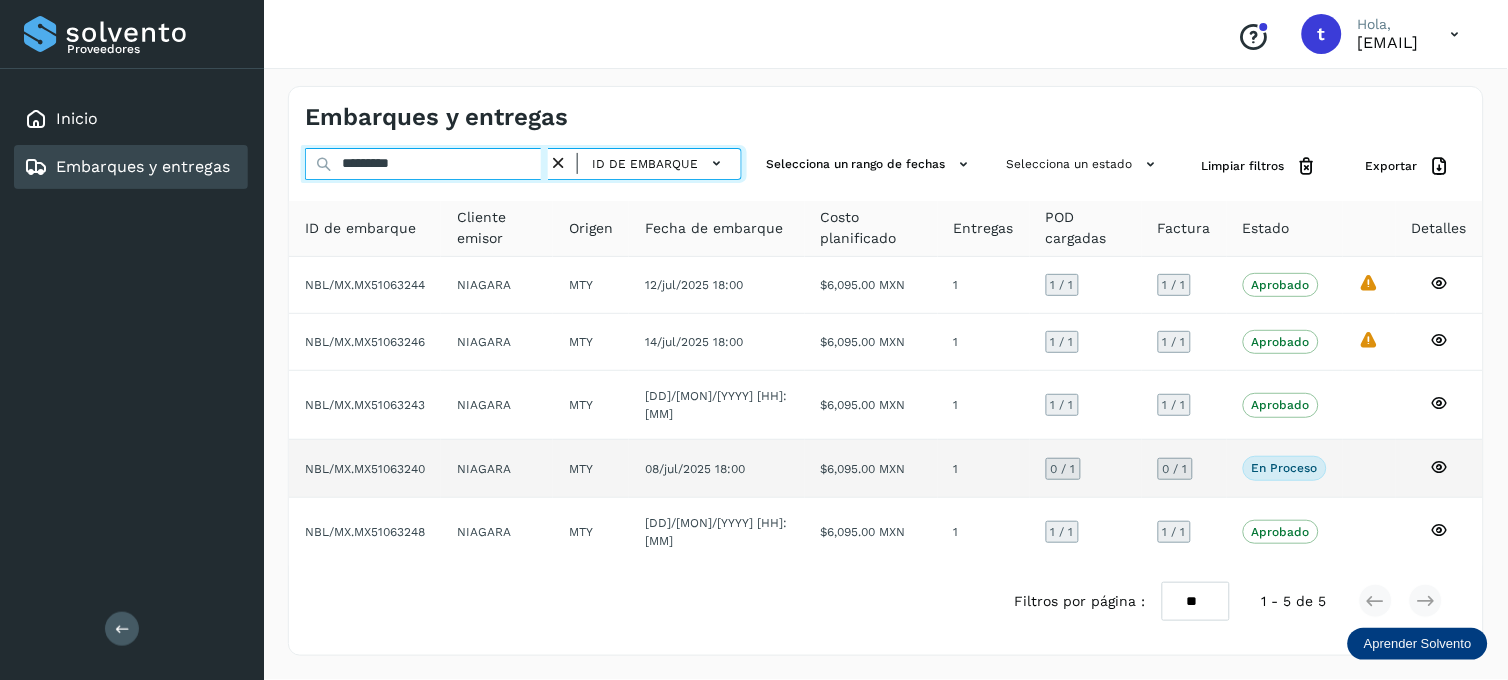 type on "*********" 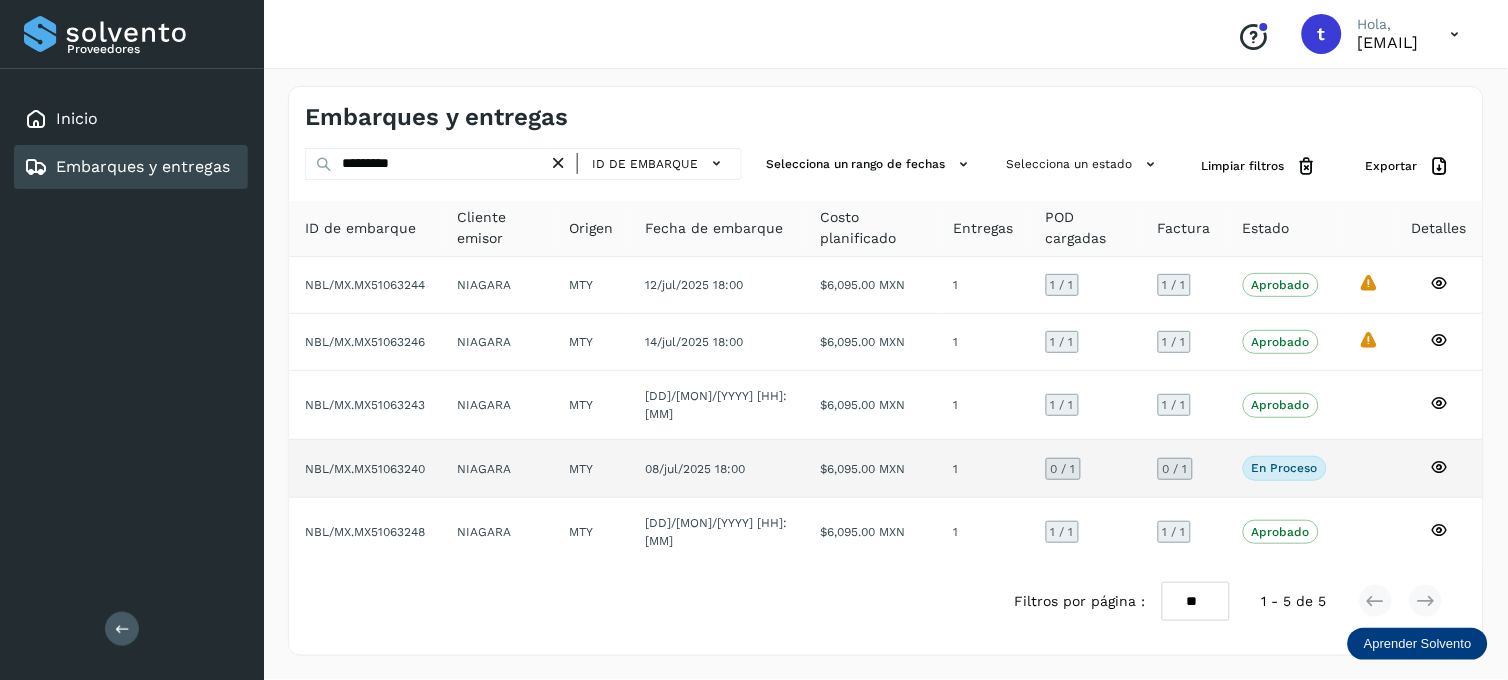 click 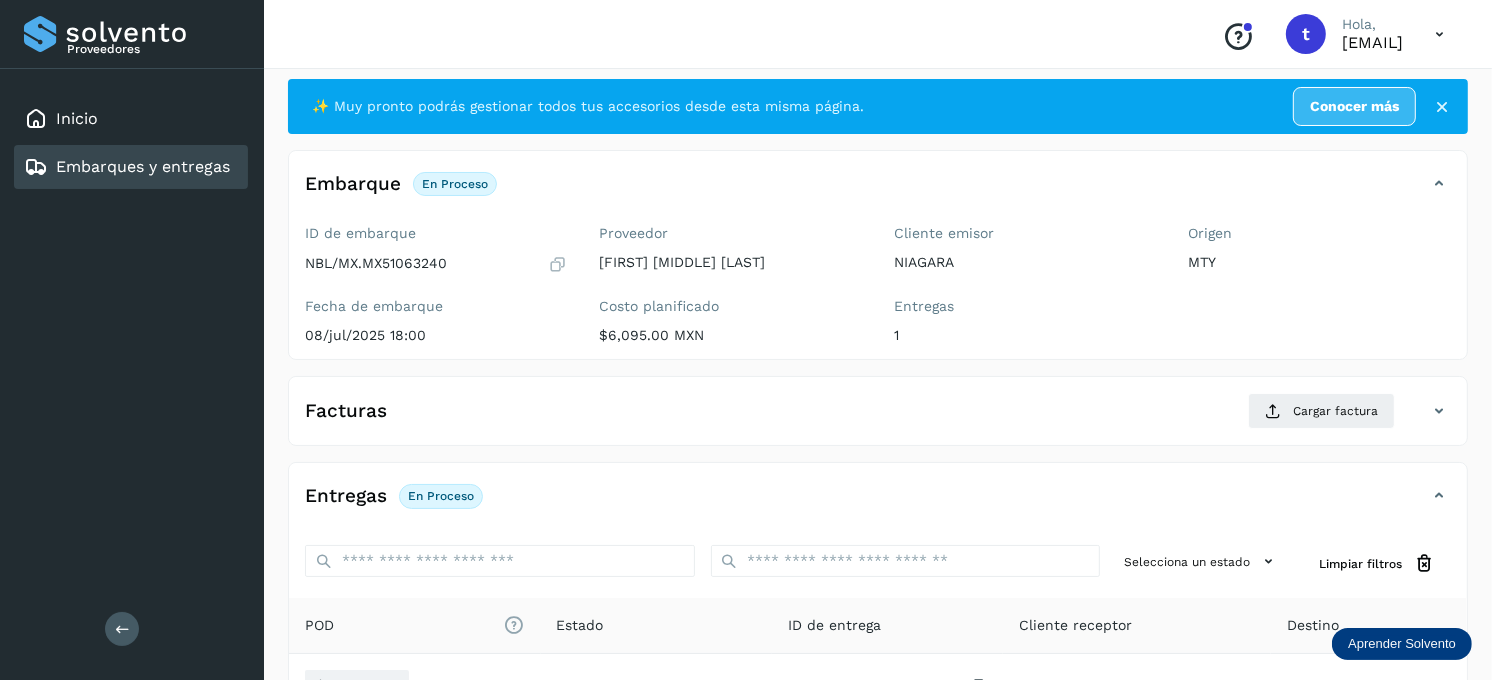 scroll, scrollTop: 270, scrollLeft: 0, axis: vertical 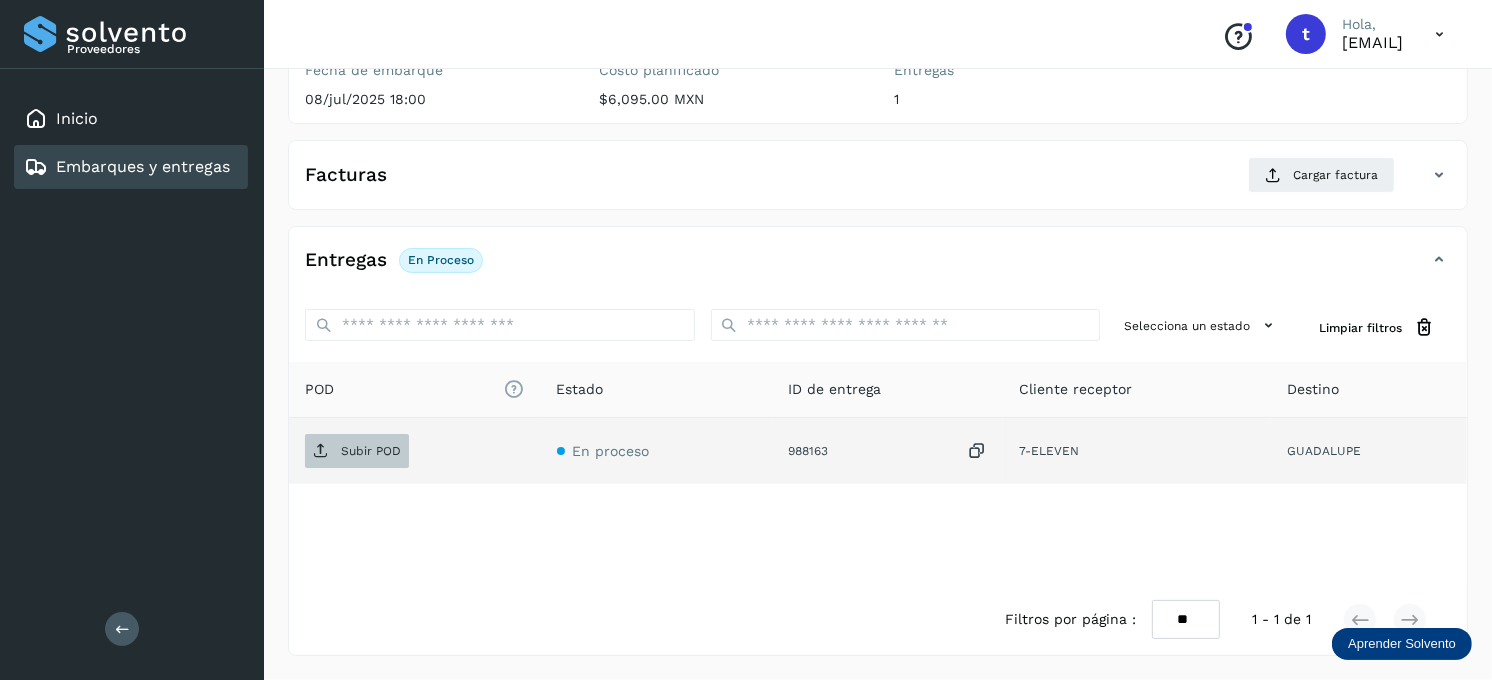 click on "Subir POD" at bounding box center [371, 451] 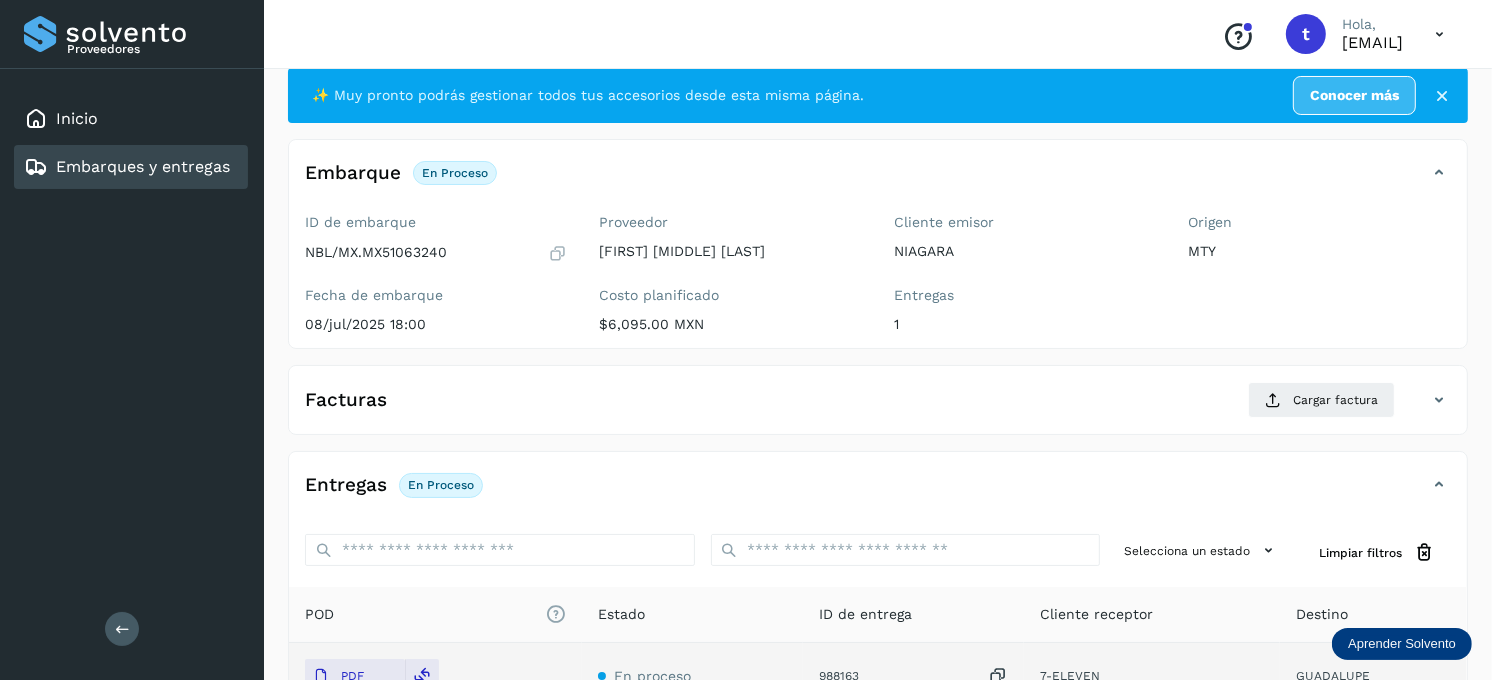 scroll, scrollTop: 0, scrollLeft: 0, axis: both 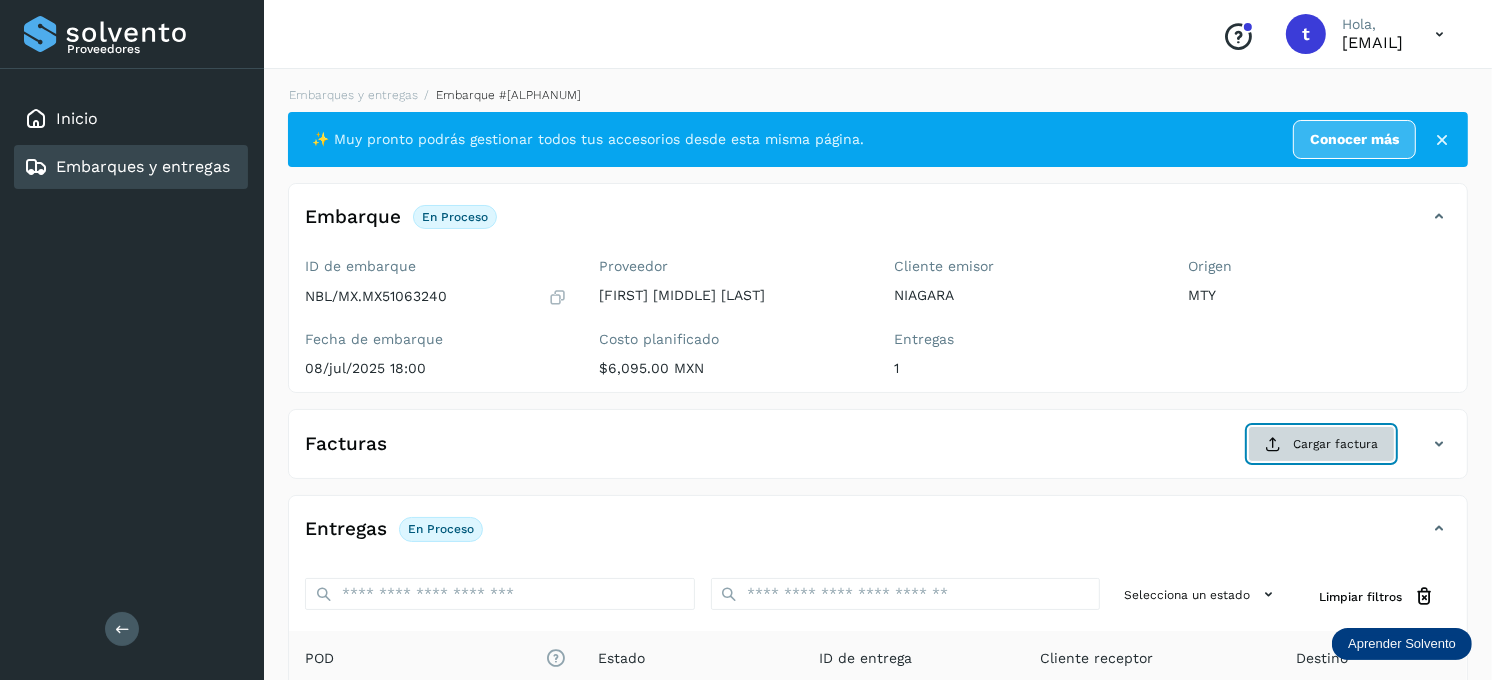 click on "Cargar factura" 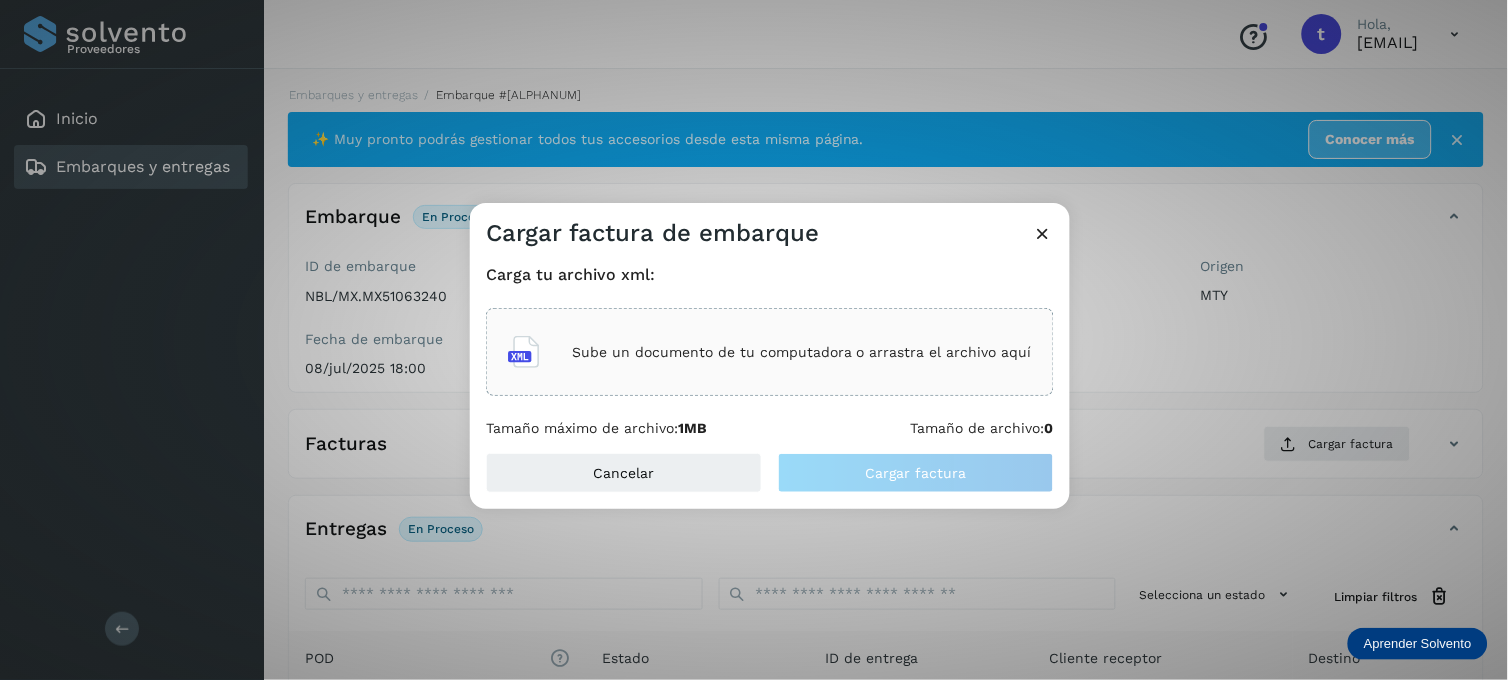 click on "Sube un documento de tu computadora o arrastra el archivo aquí" 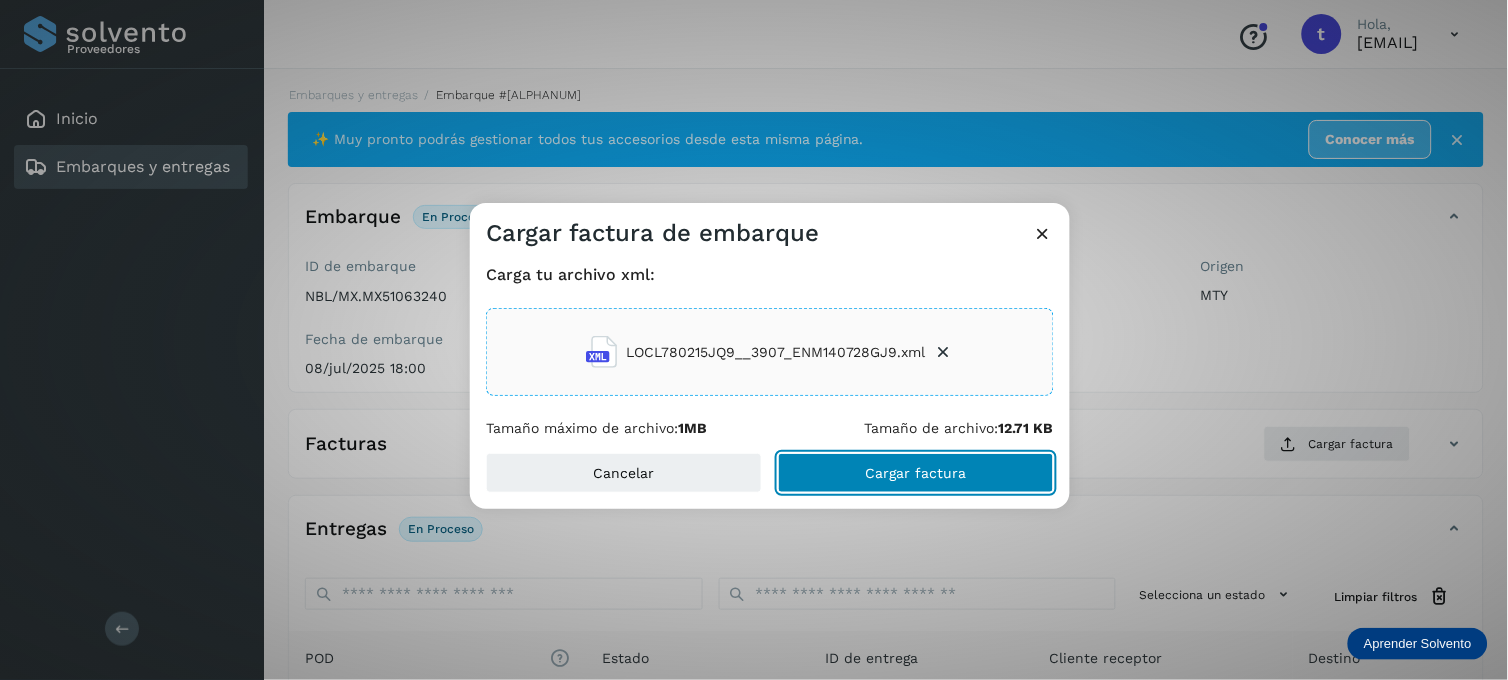 click on "Cargar factura" 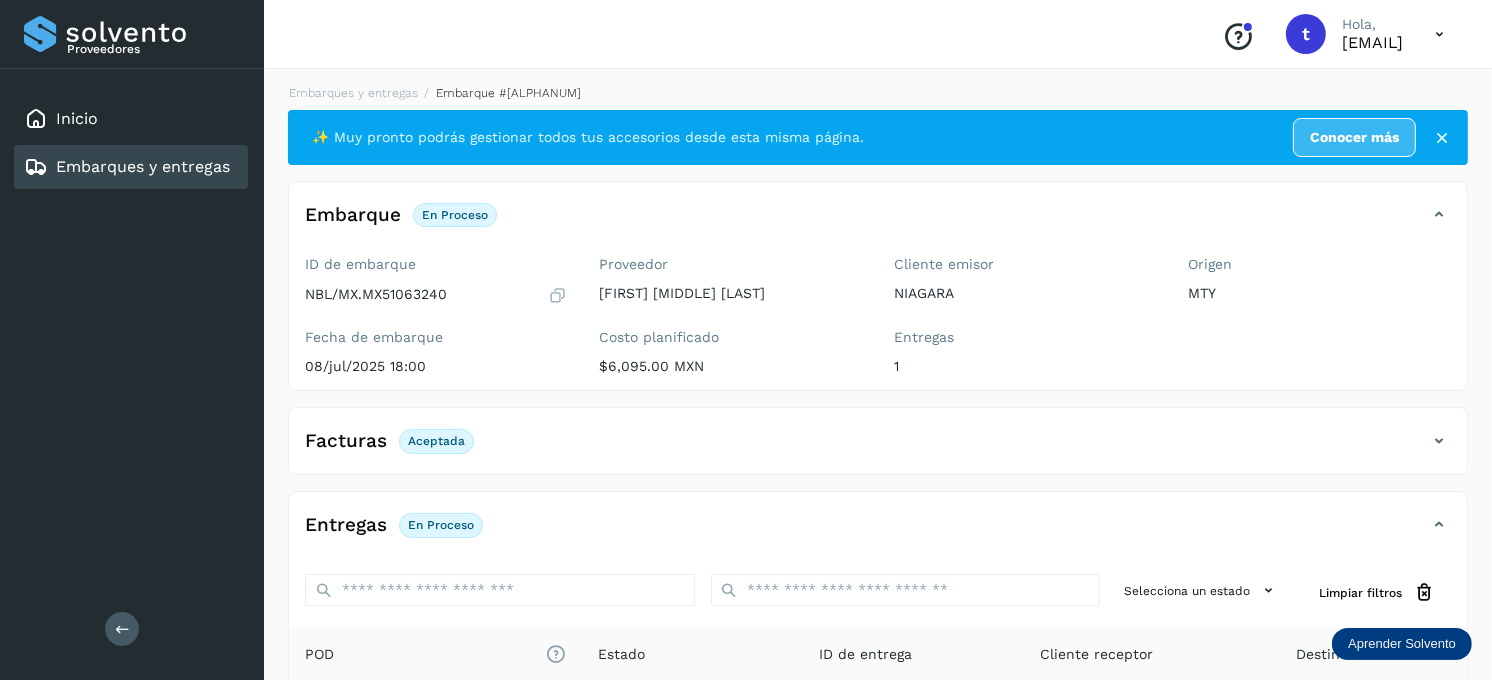 scroll, scrollTop: 0, scrollLeft: 0, axis: both 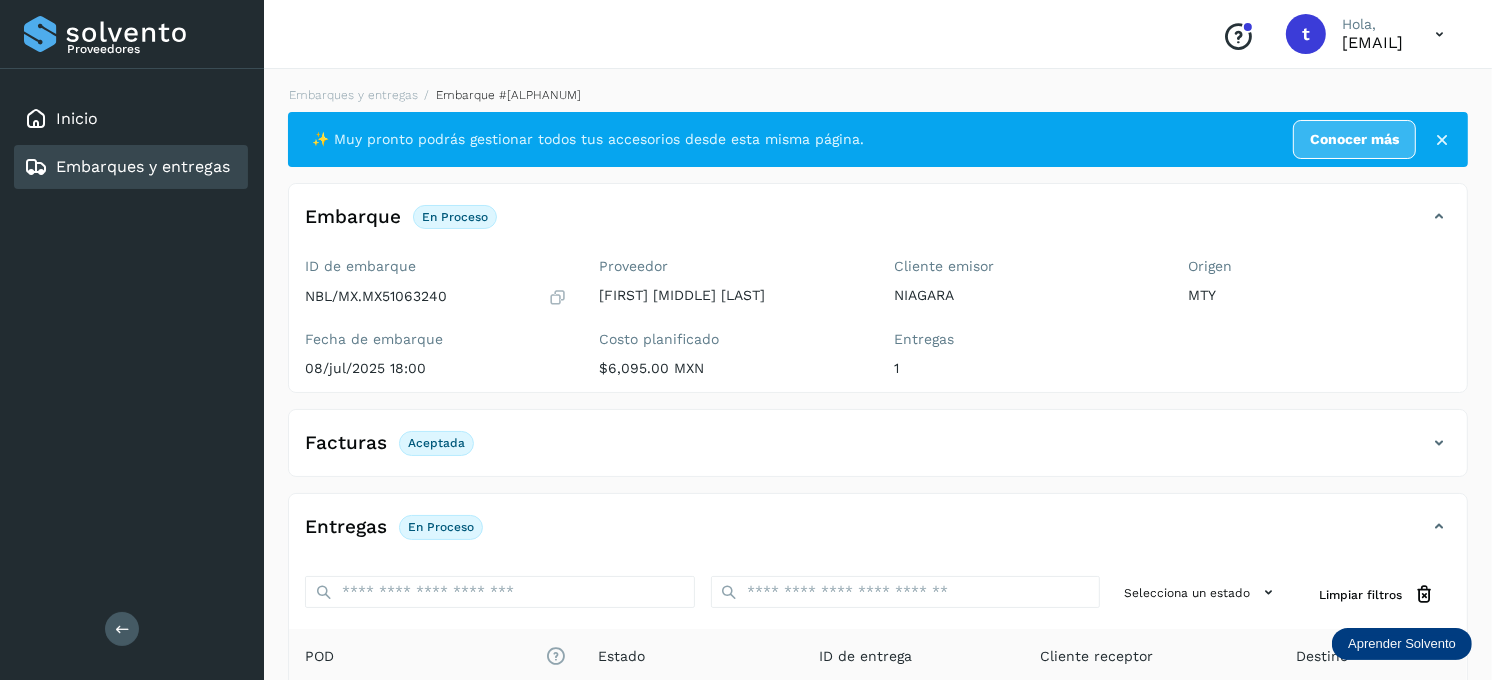 click on "Embarques y entregas" at bounding box center [143, 166] 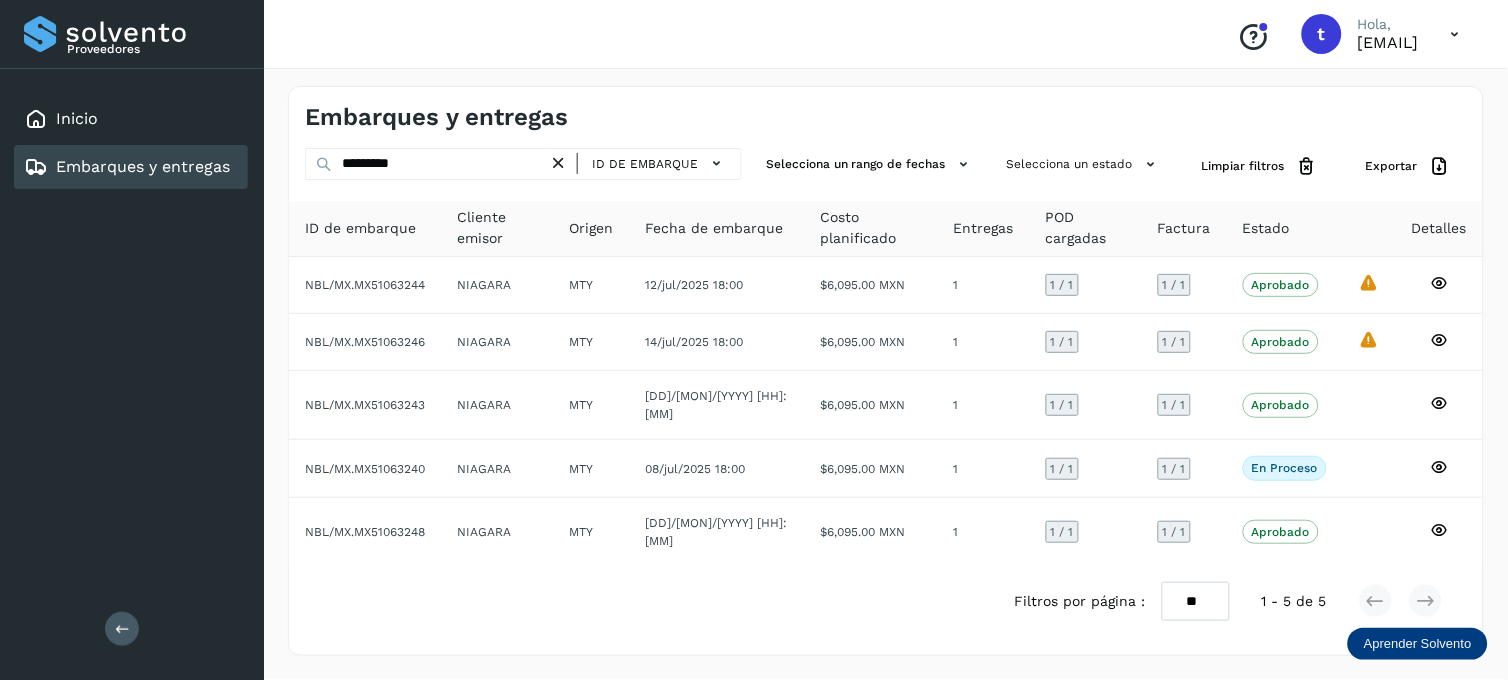 click on "Embarques y entregas" 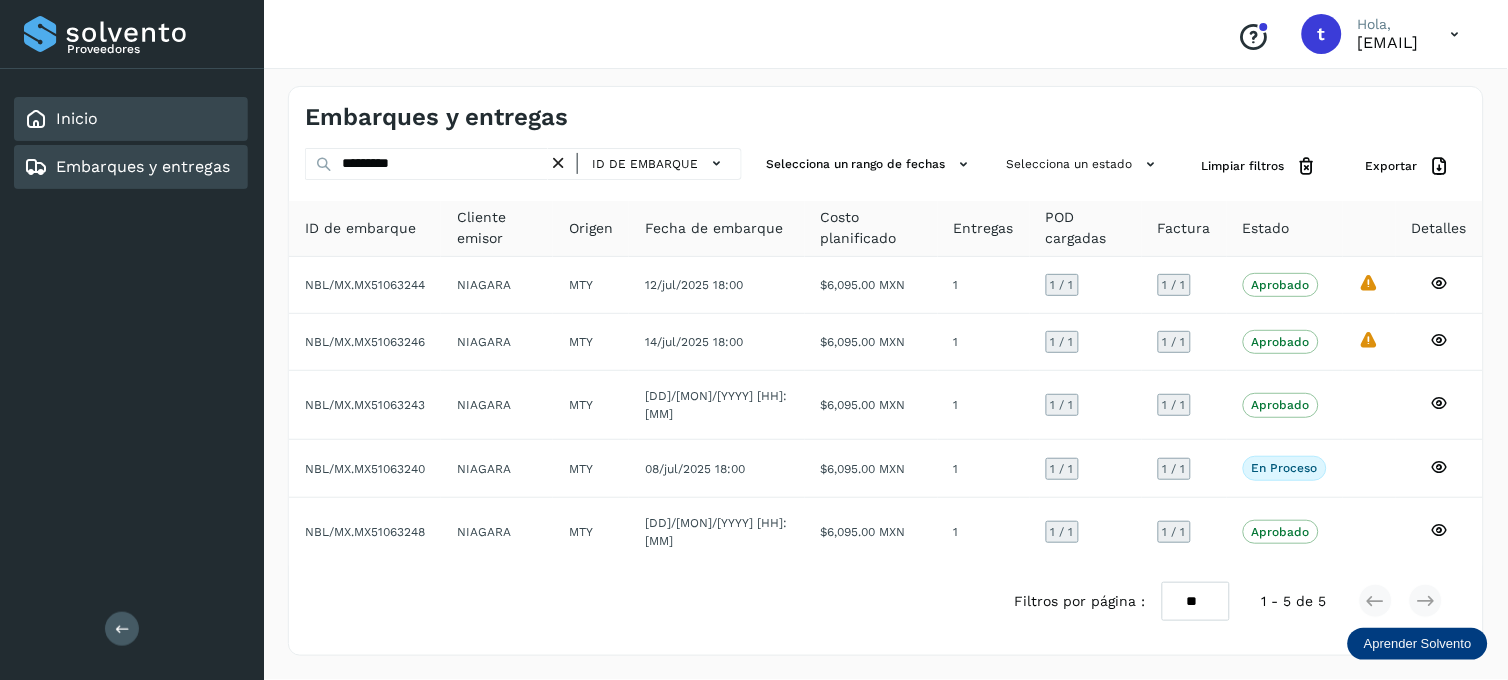 click on "Inicio" 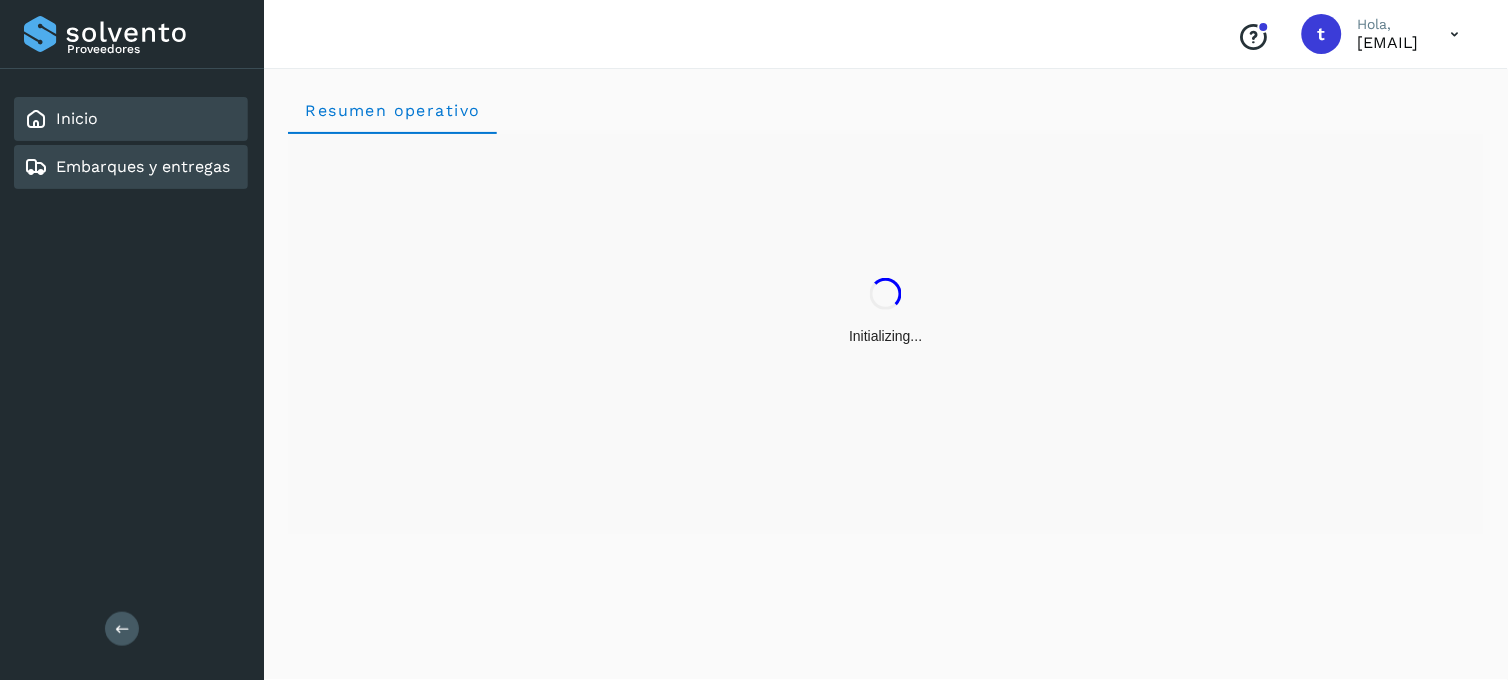 click on "Embarques y entregas" at bounding box center [143, 166] 